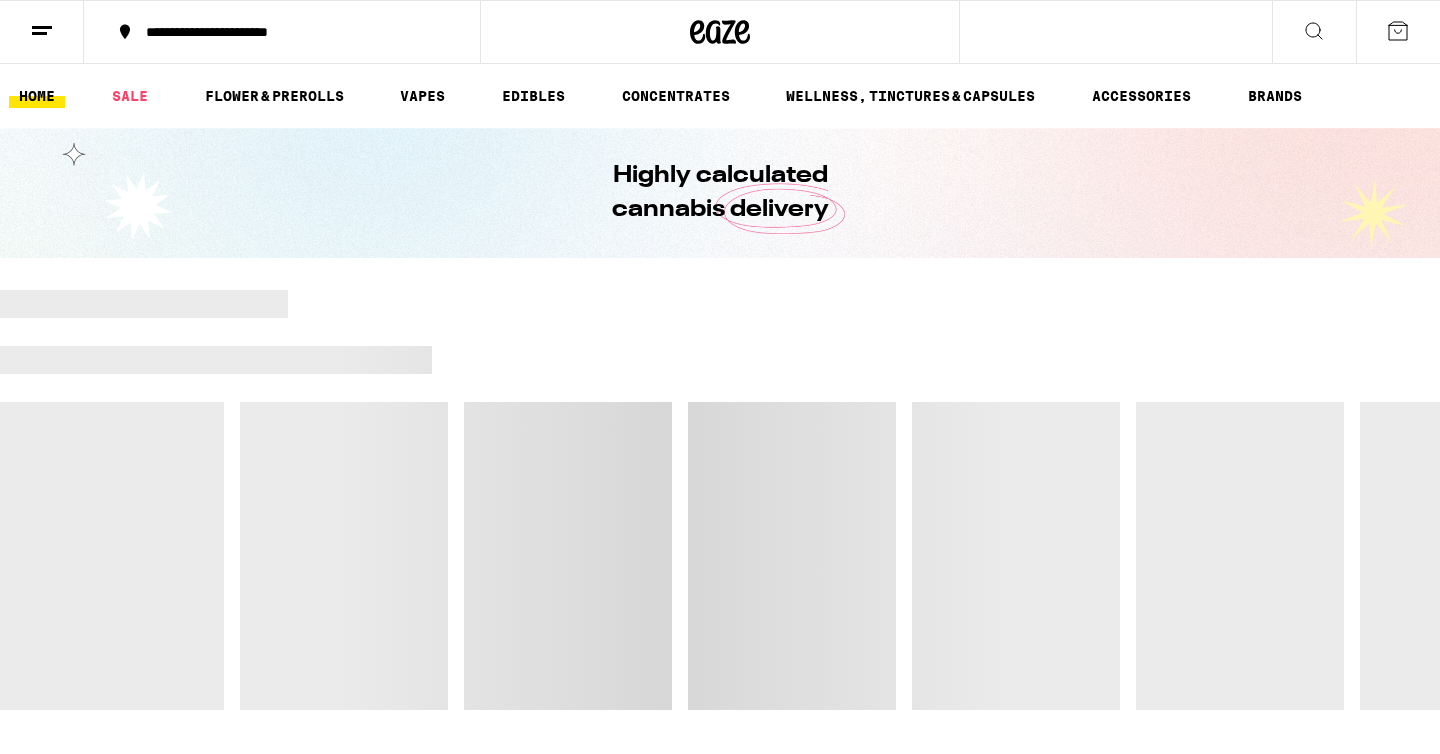 scroll, scrollTop: 0, scrollLeft: 0, axis: both 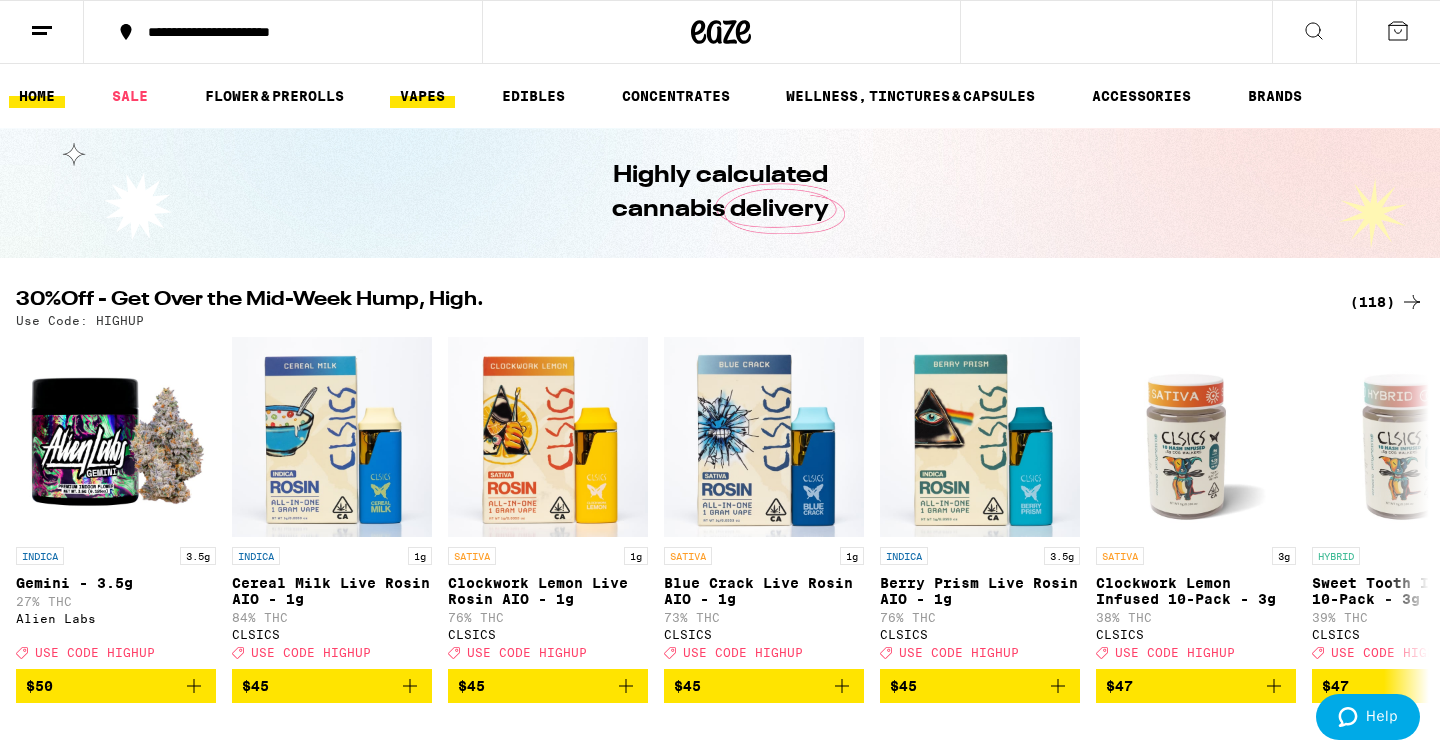 click on "VAPES" at bounding box center [422, 96] 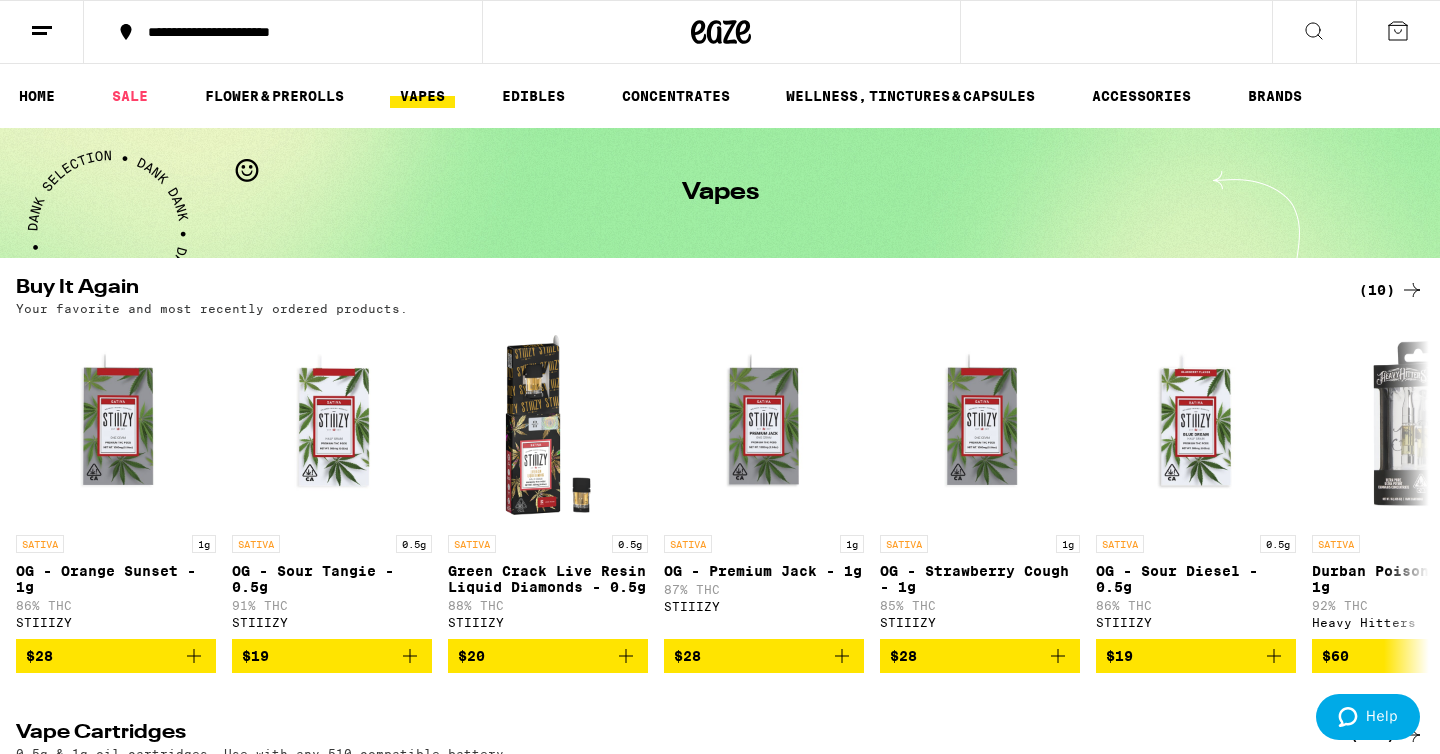 click 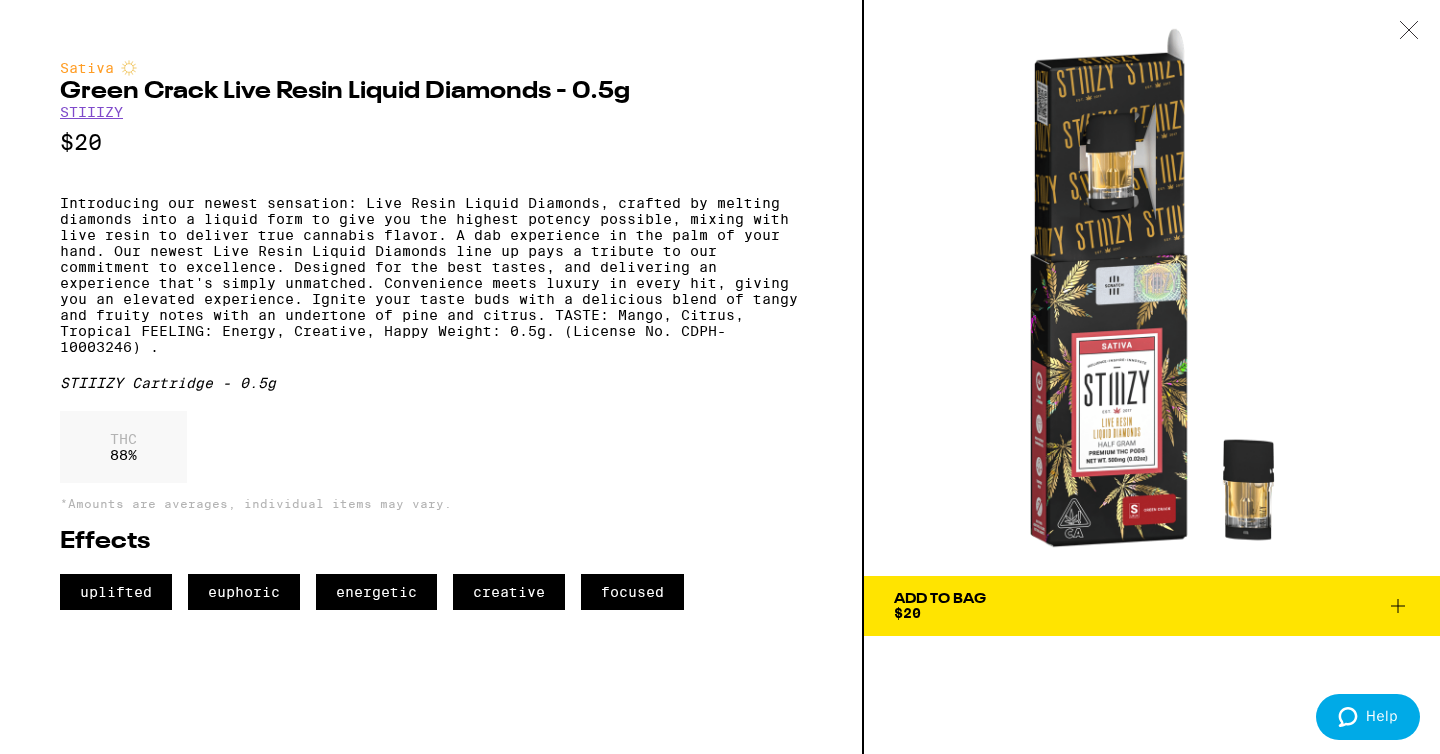click 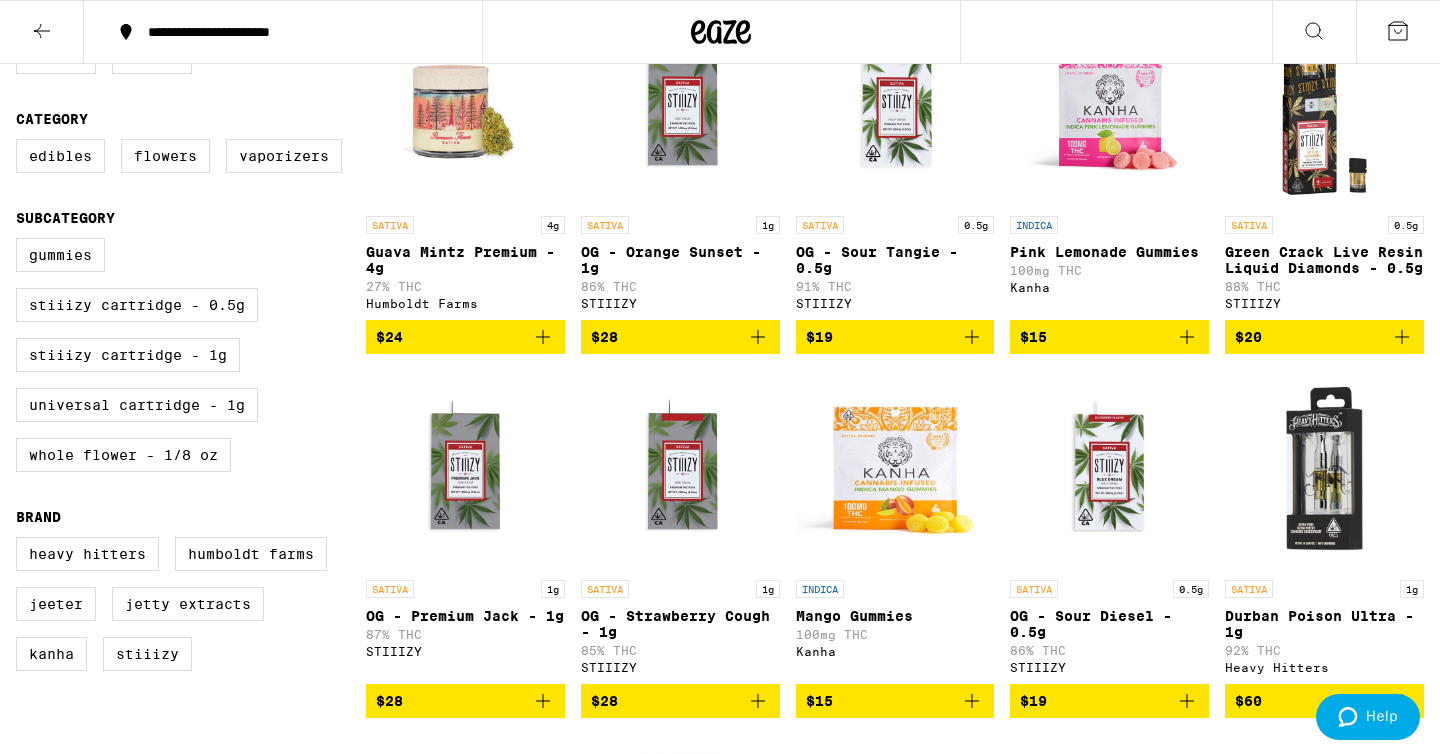 scroll, scrollTop: 269, scrollLeft: 0, axis: vertical 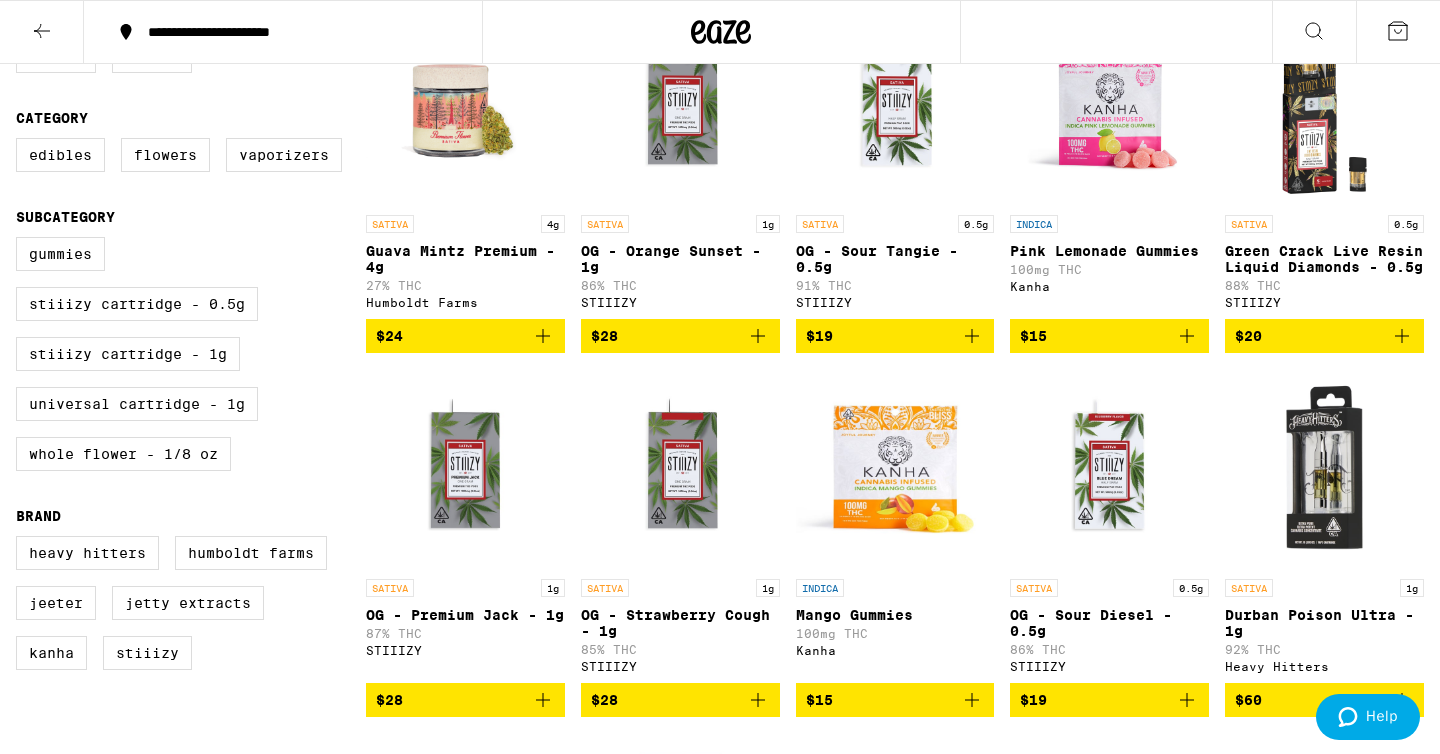 click on "OG - Orange Sunset - 1g" at bounding box center [680, 259] 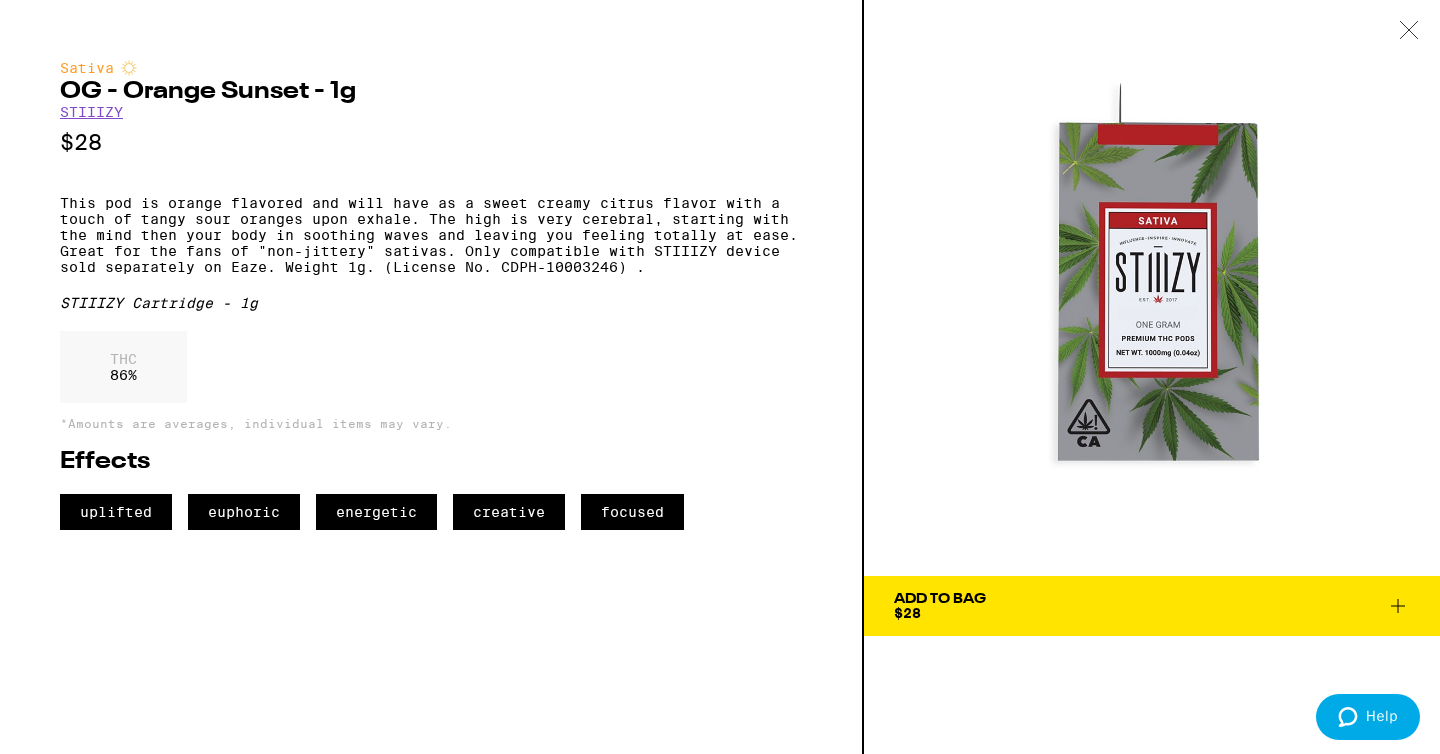 click on "Add To Bag $28" at bounding box center (1152, 606) 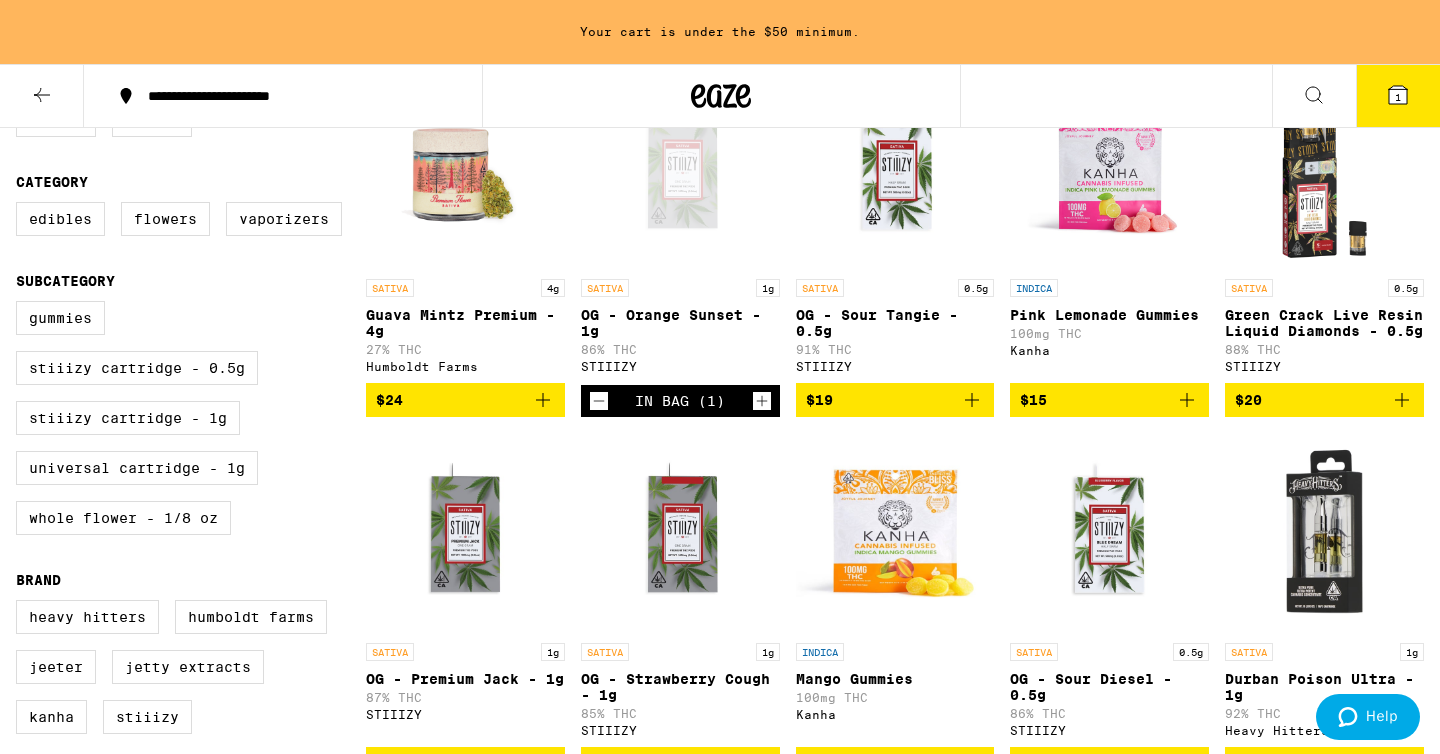 scroll, scrollTop: 333, scrollLeft: 0, axis: vertical 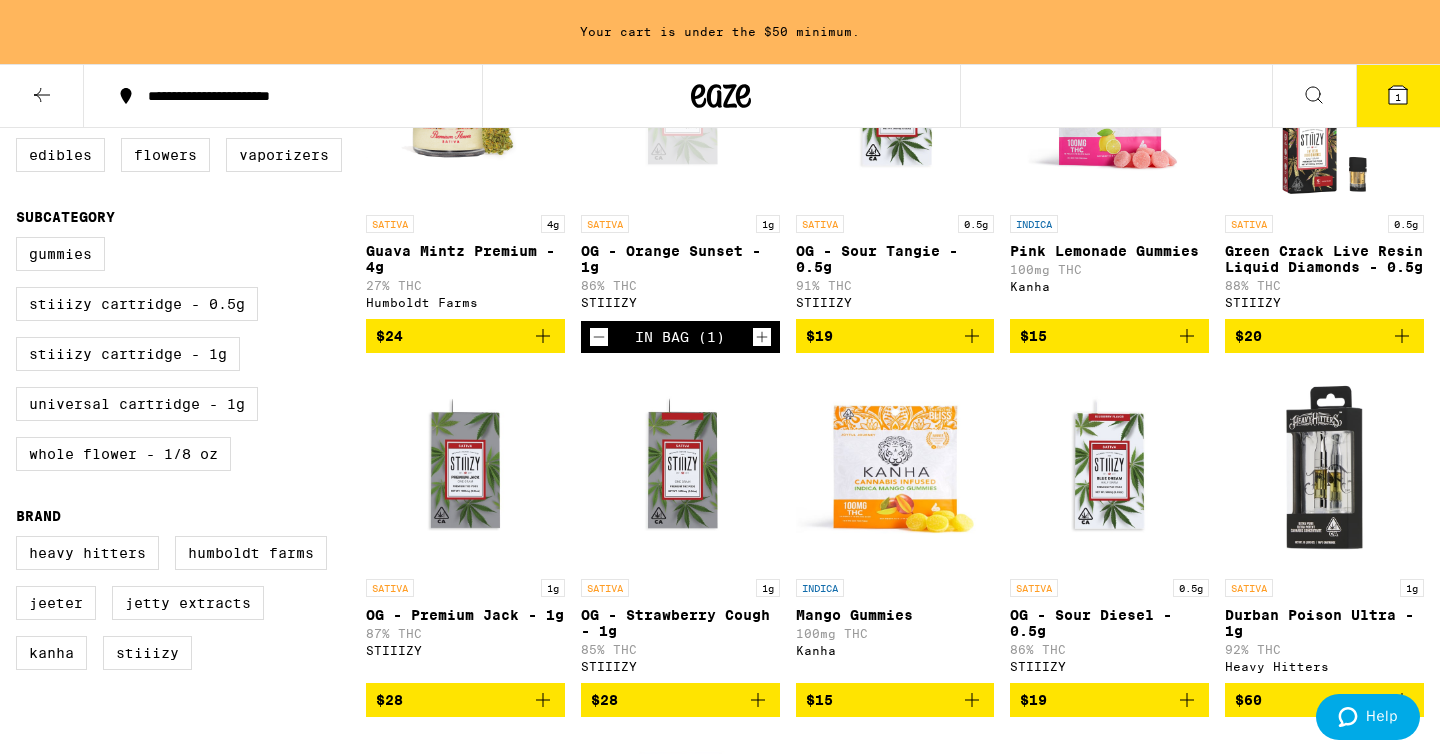 click 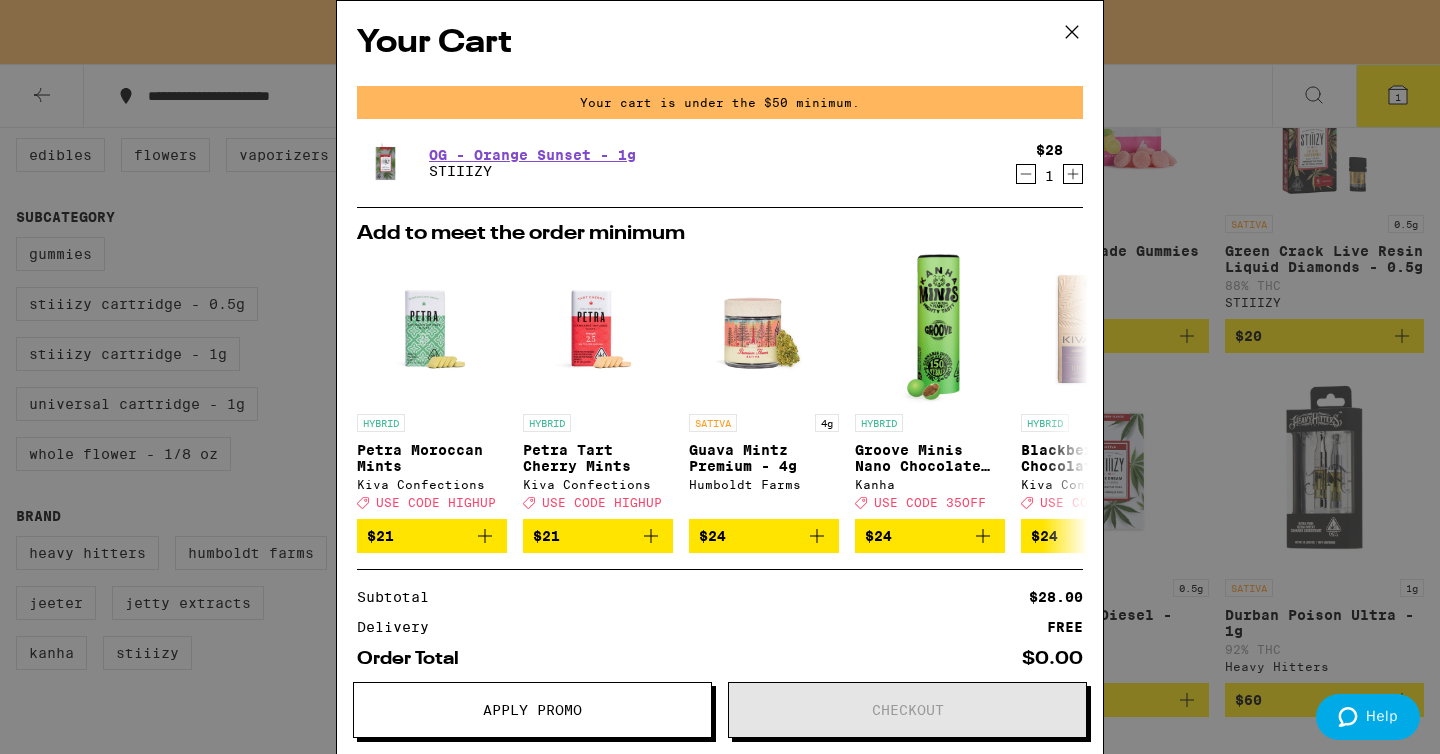 click 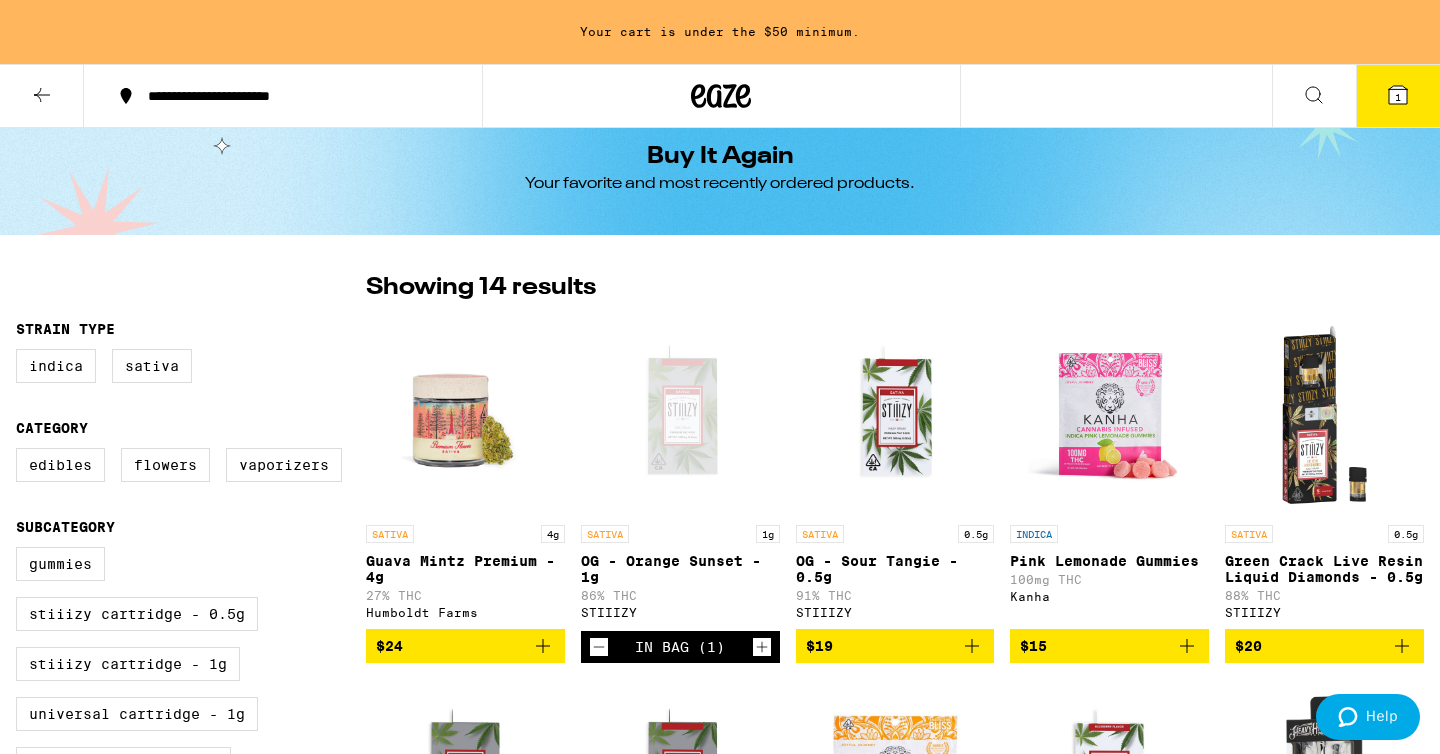 scroll, scrollTop: 0, scrollLeft: 0, axis: both 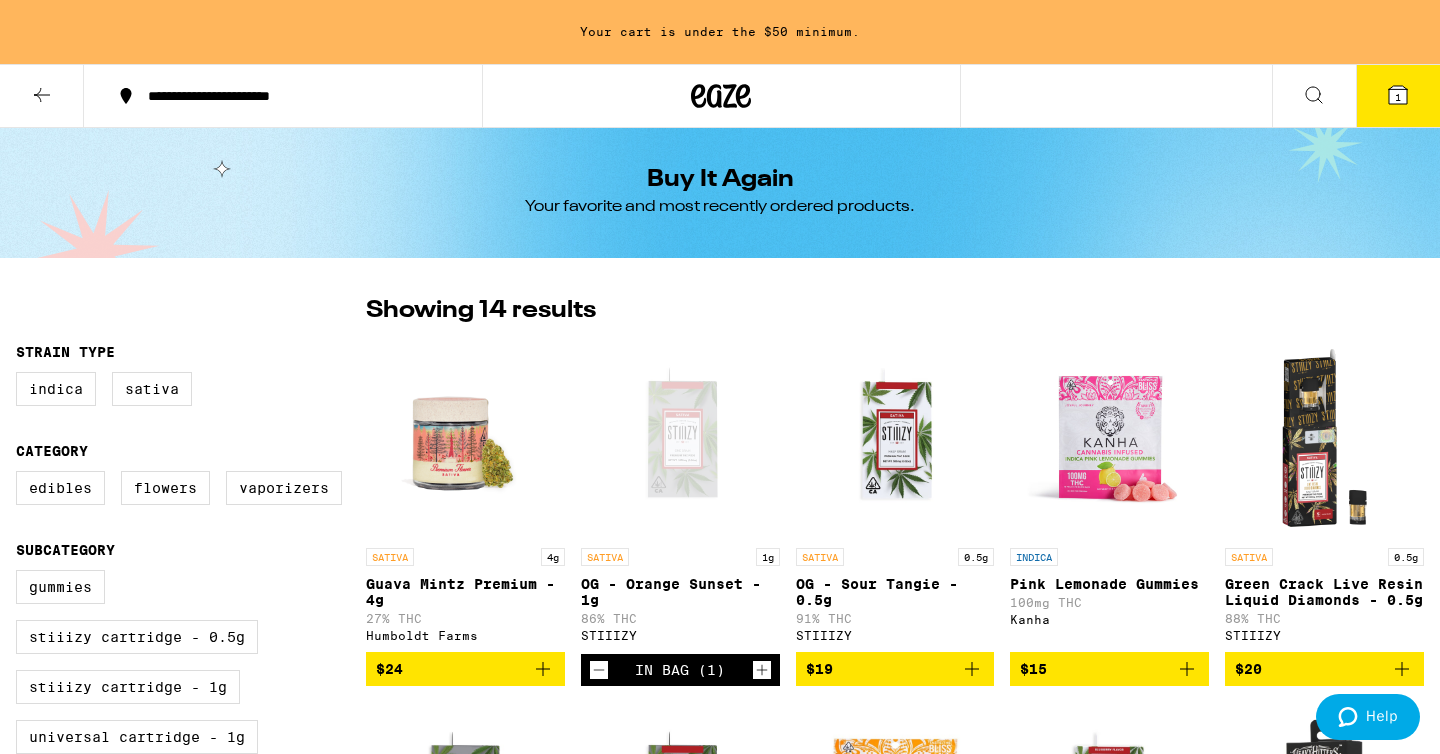 click 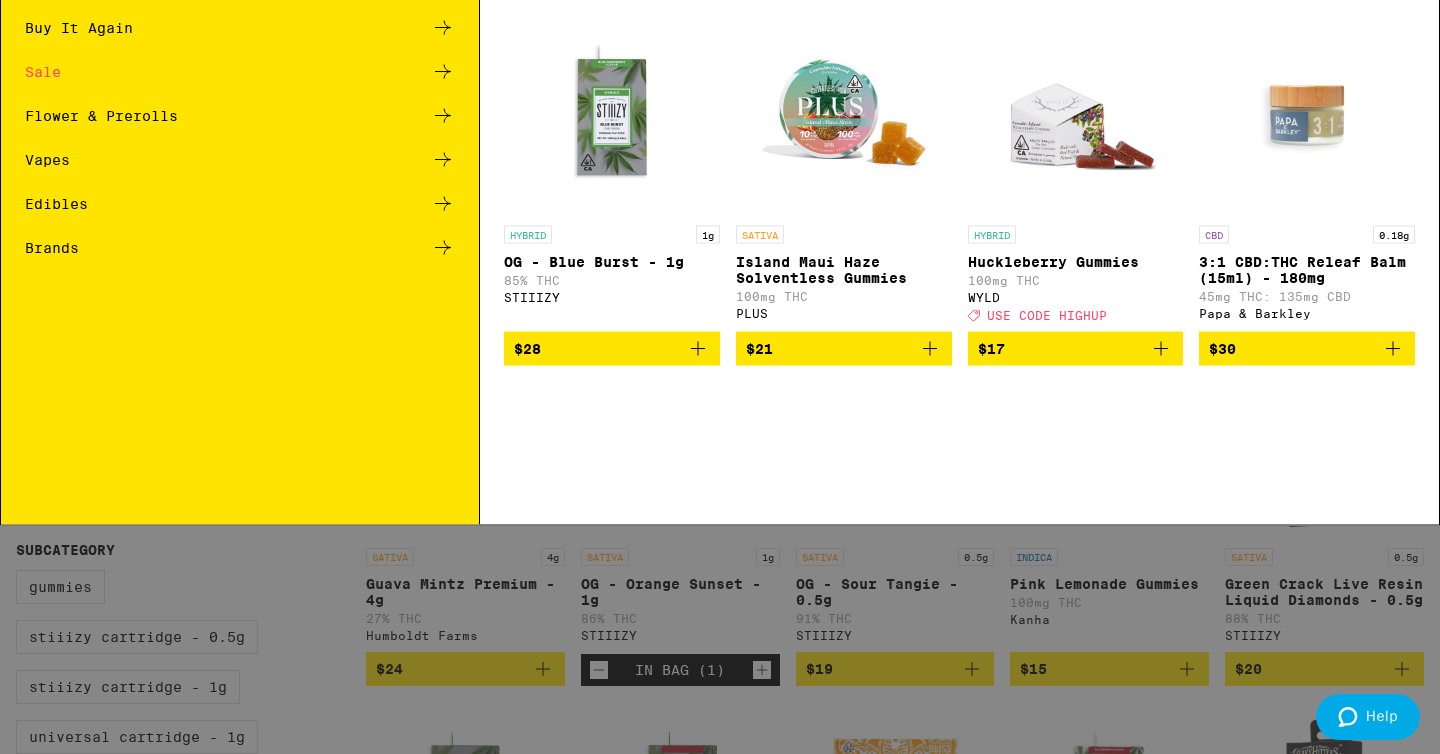 click on "Flower & Prerolls" at bounding box center (101, 230) 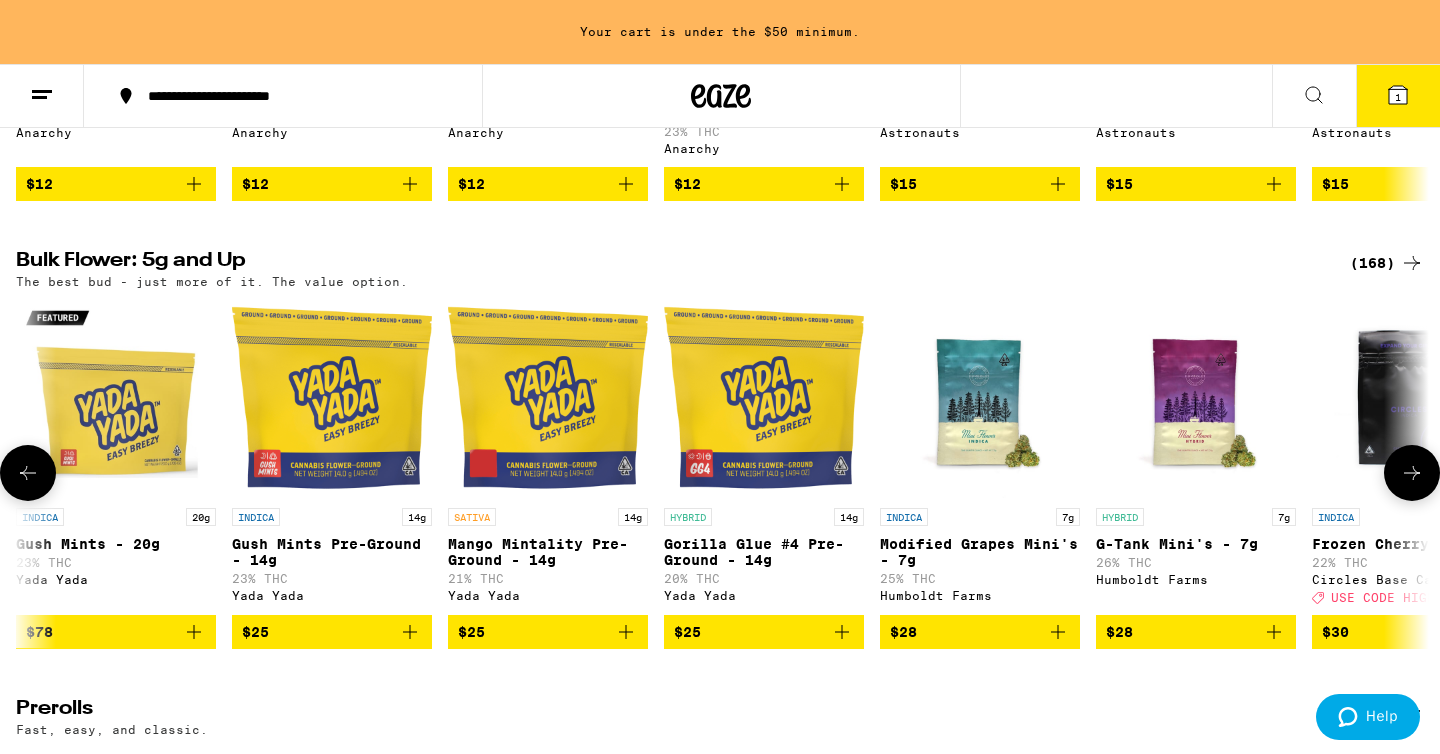 scroll, scrollTop: 0, scrollLeft: 0, axis: both 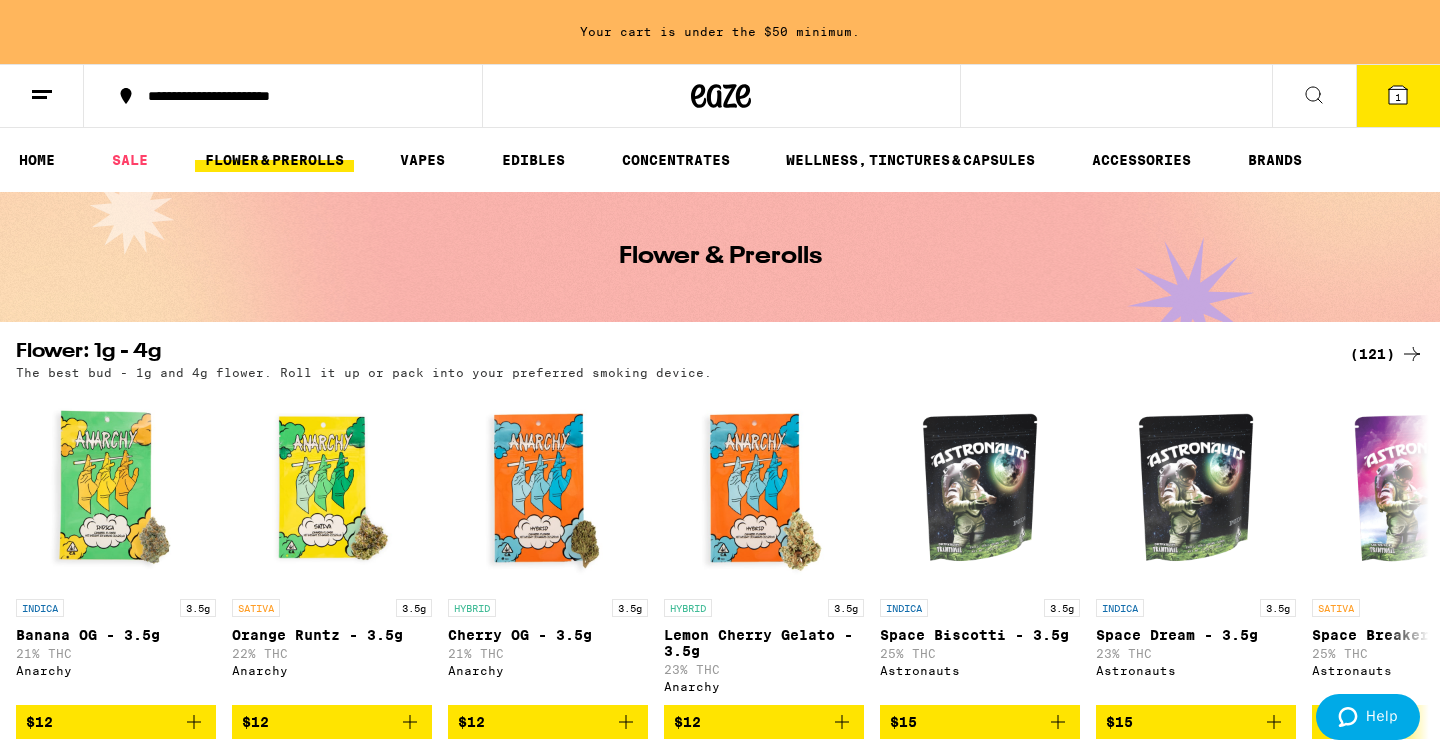 click on "(121)" at bounding box center [1387, 354] 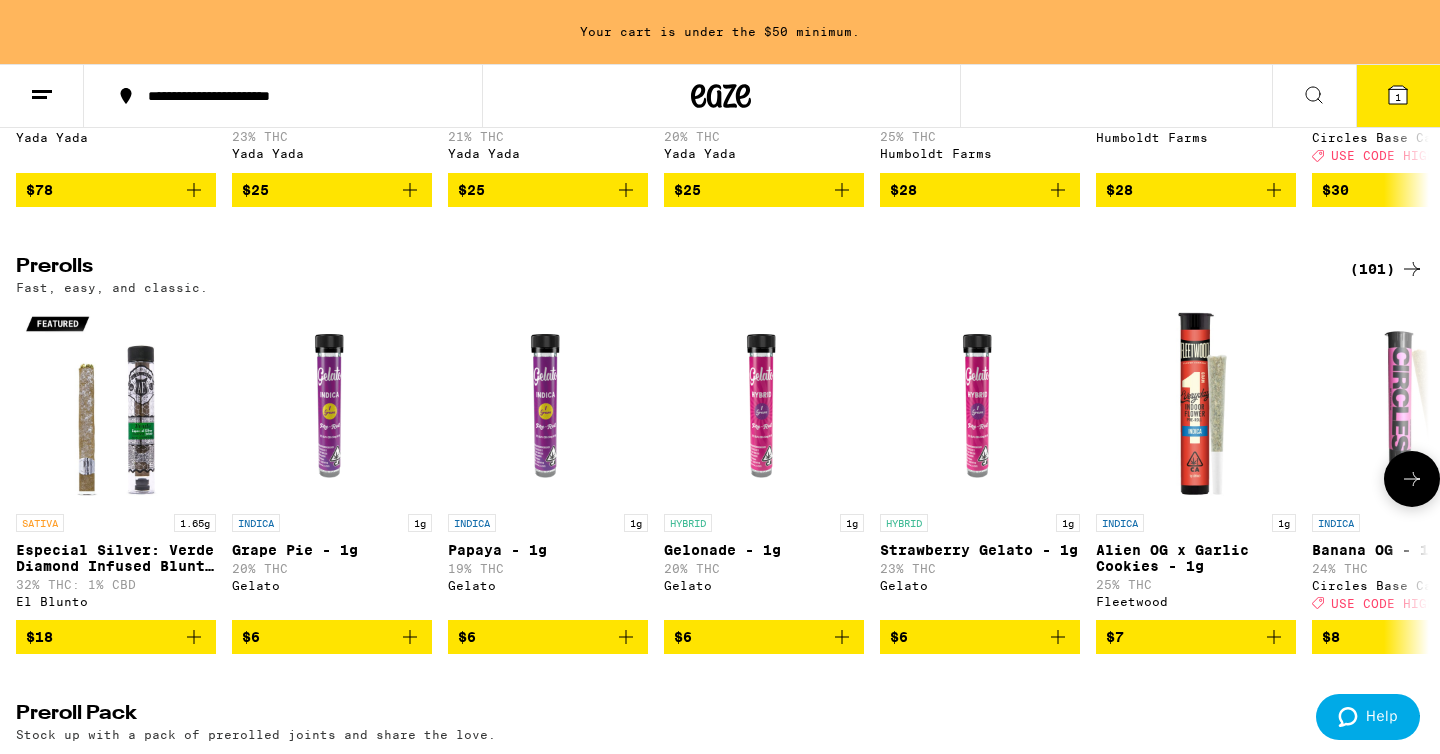 scroll, scrollTop: 978, scrollLeft: 0, axis: vertical 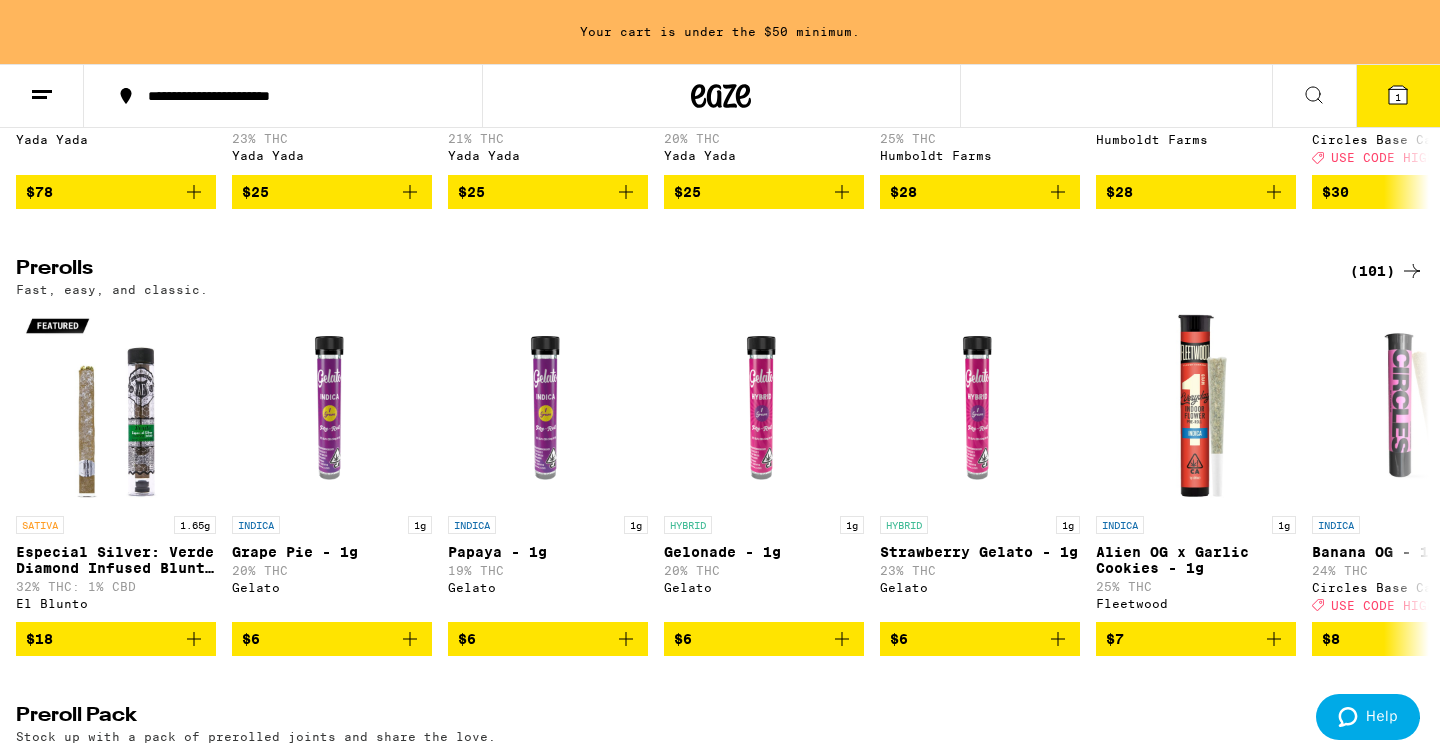 click on "(101)" at bounding box center [1387, 271] 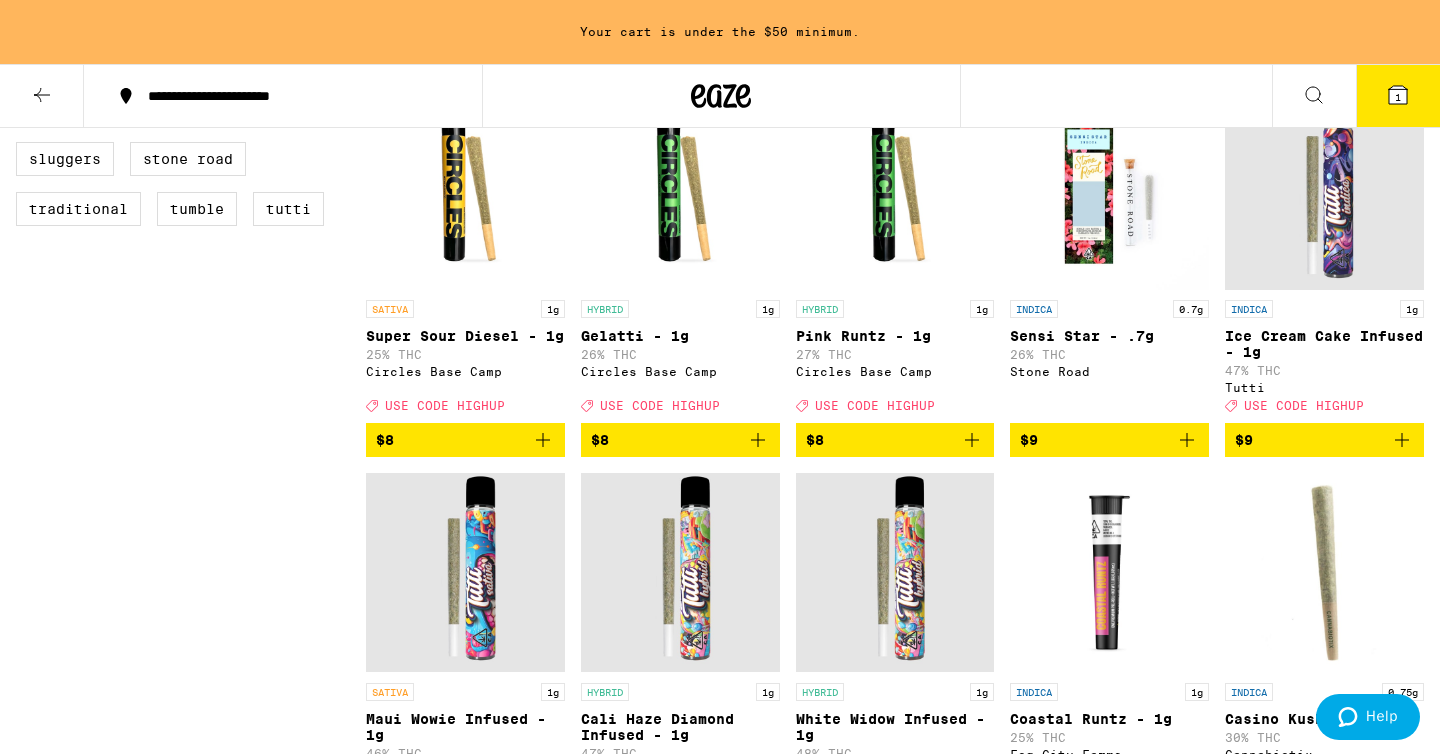 scroll, scrollTop: 0, scrollLeft: 0, axis: both 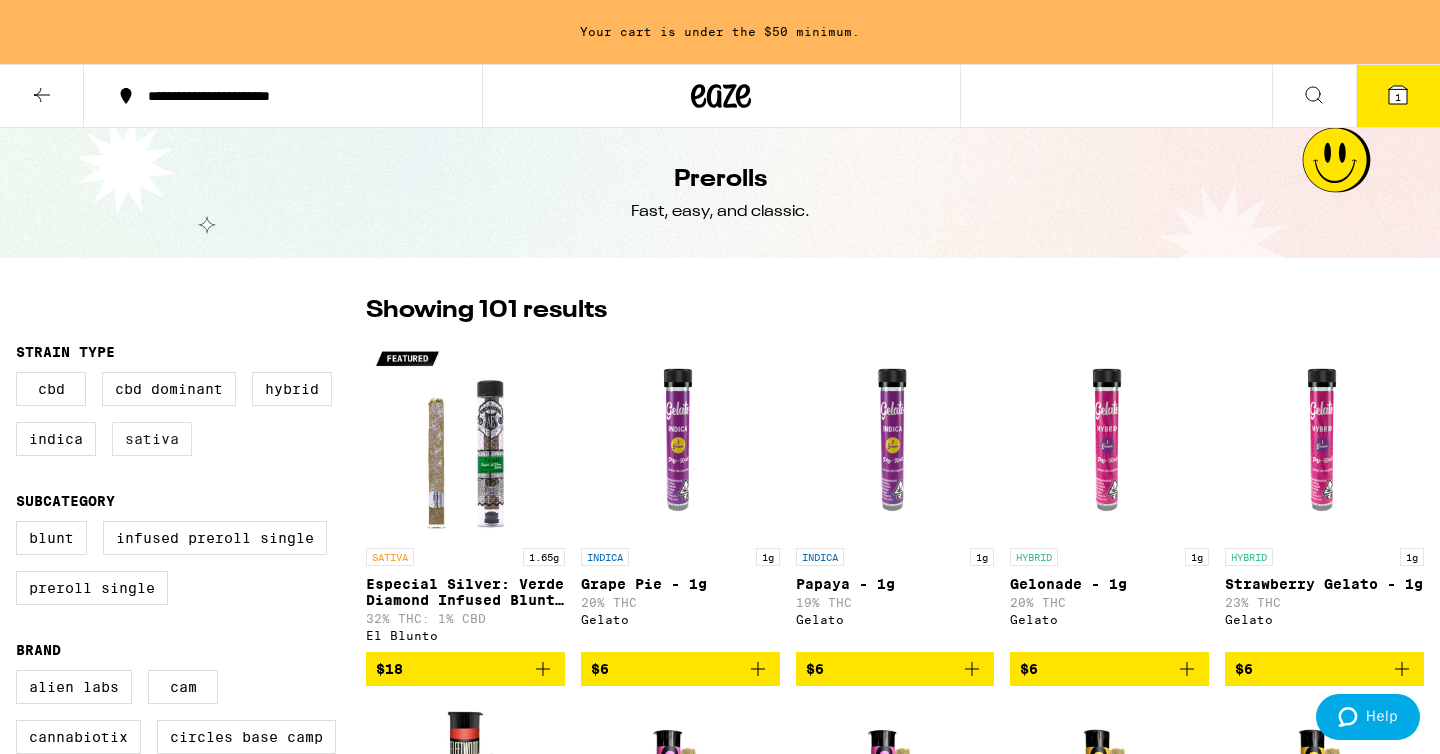 click on "Sativa" at bounding box center [152, 439] 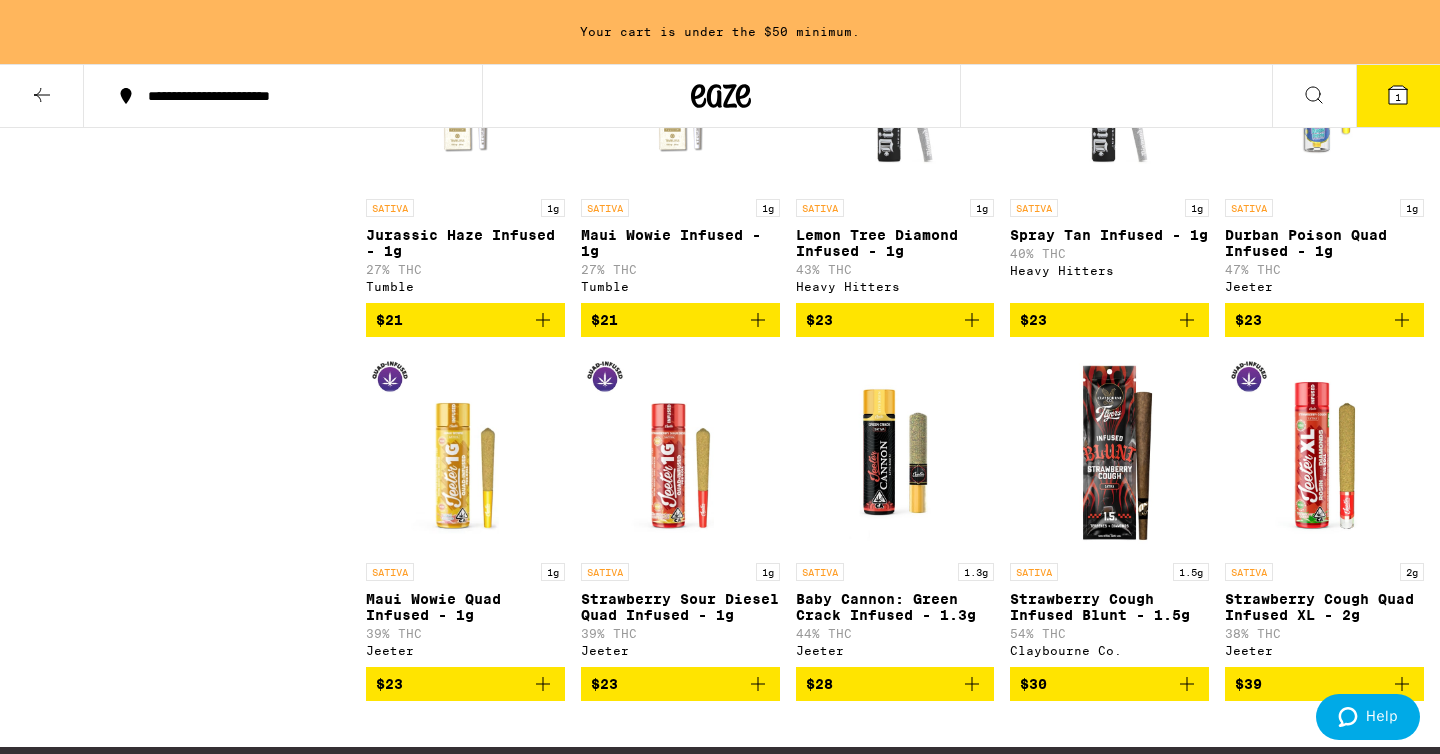scroll, scrollTop: 1842, scrollLeft: 0, axis: vertical 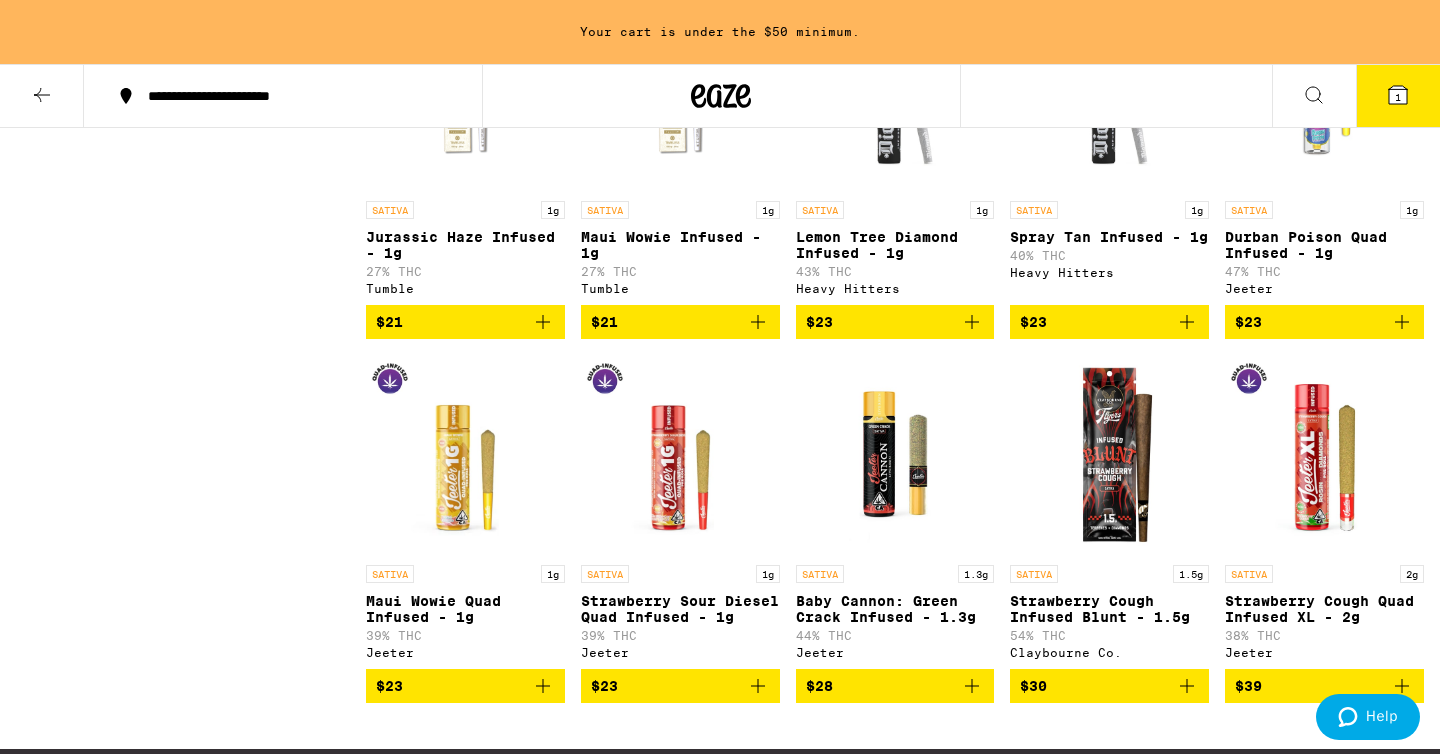 click on "Durban Poison Quad Infused - 1g" at bounding box center [1324, 245] 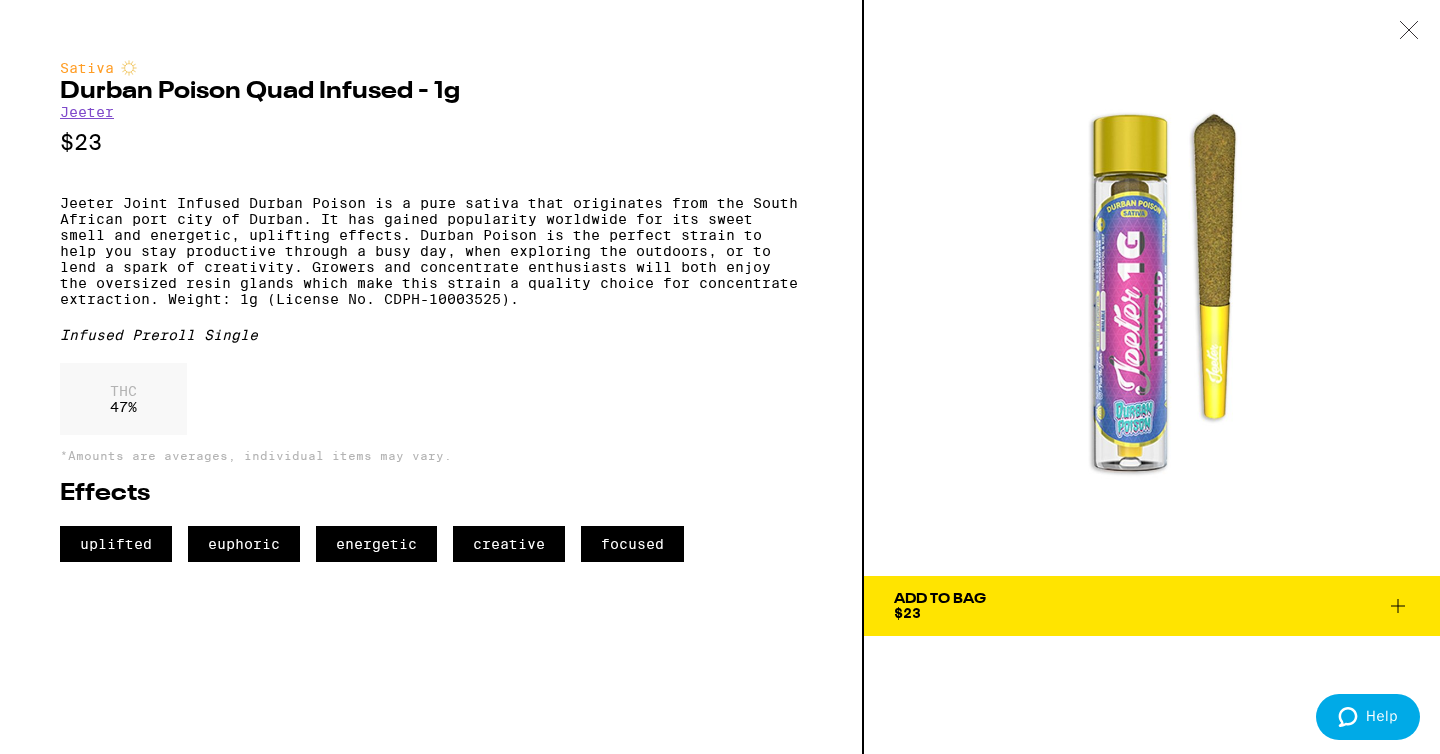 click on "Add To Bag $23" at bounding box center [1152, 606] 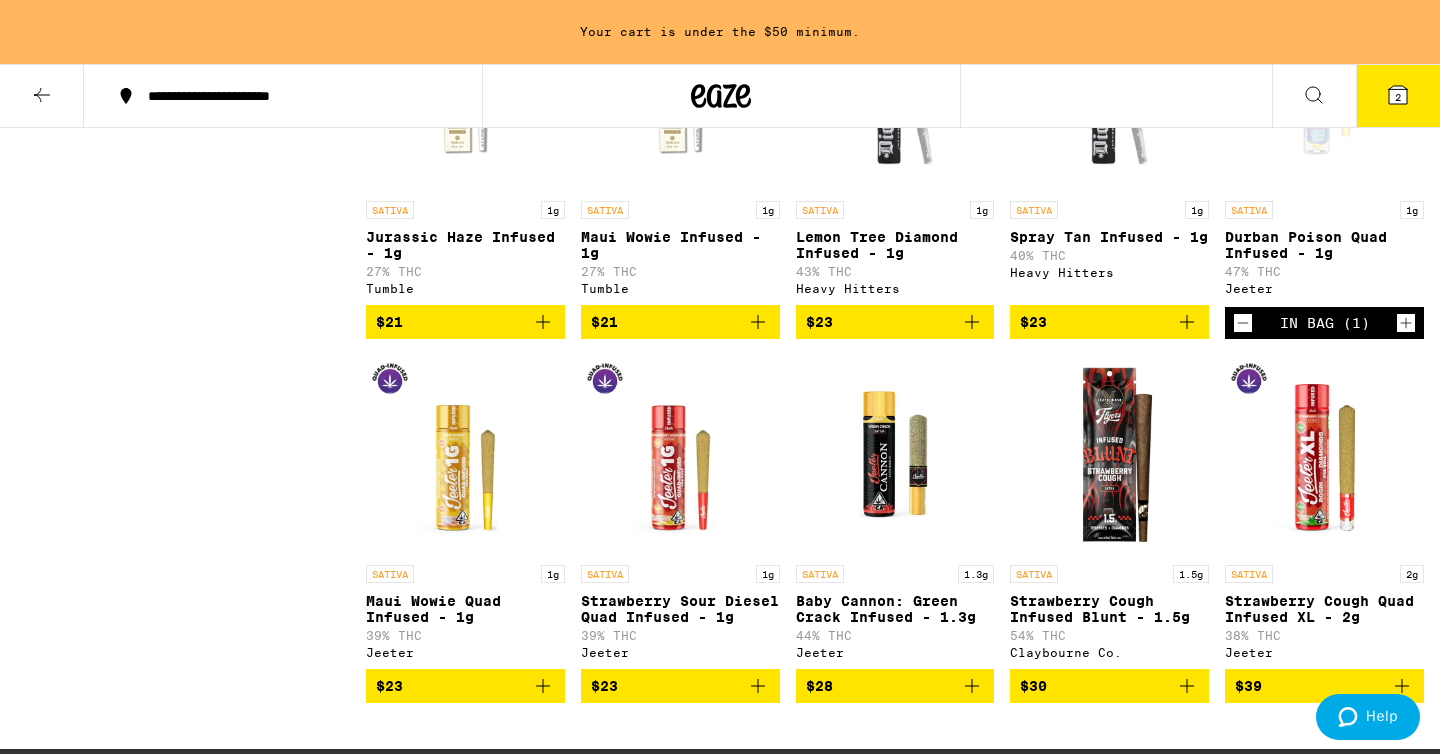 scroll, scrollTop: 1778, scrollLeft: 0, axis: vertical 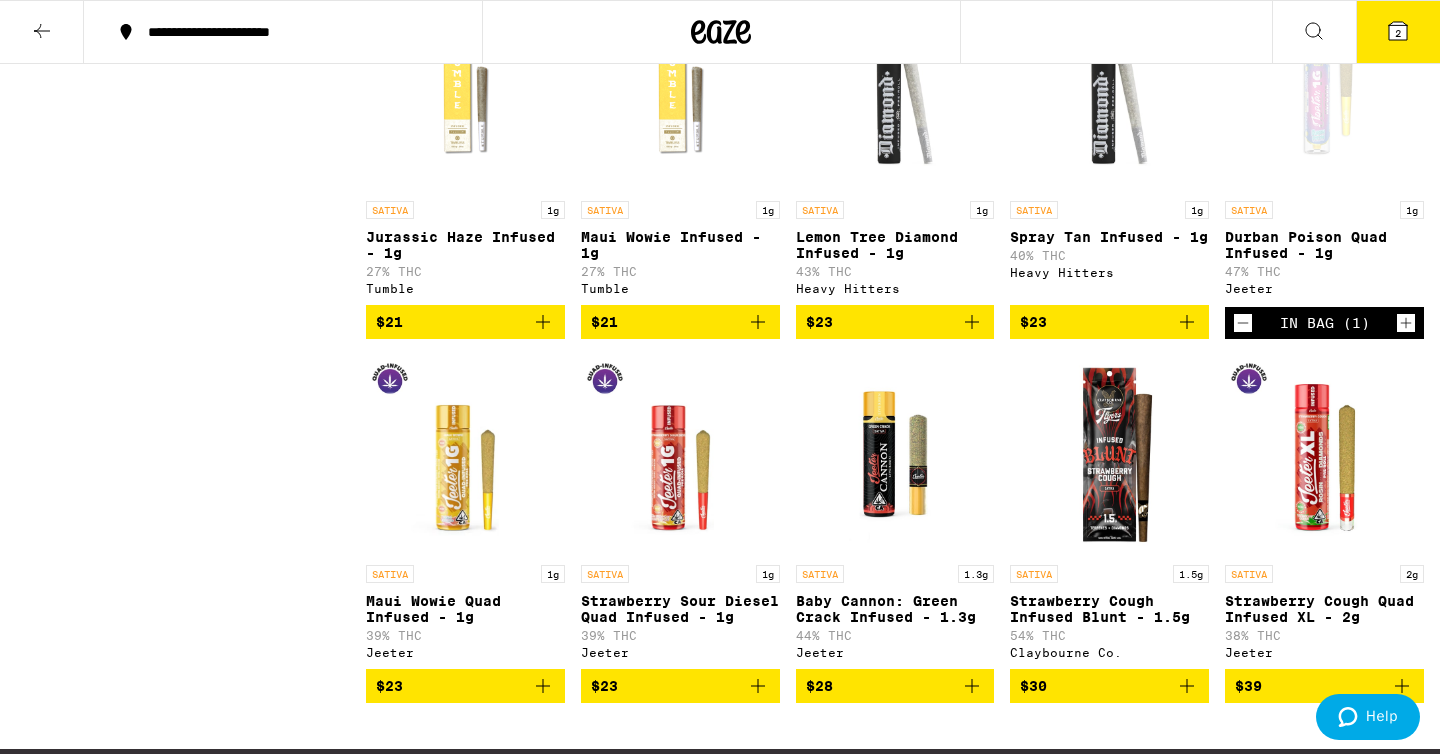 click on "2" at bounding box center (1398, 32) 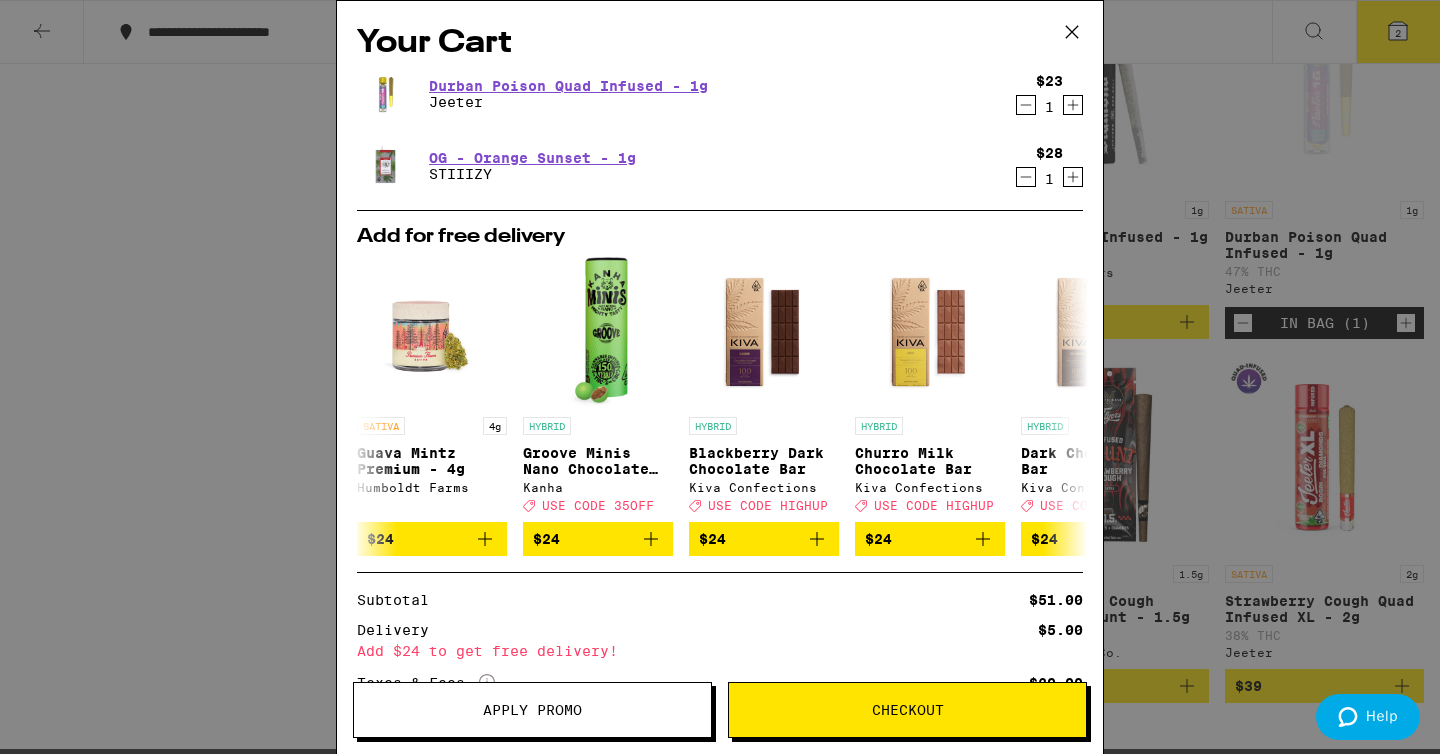 click on "Checkout" at bounding box center [908, 710] 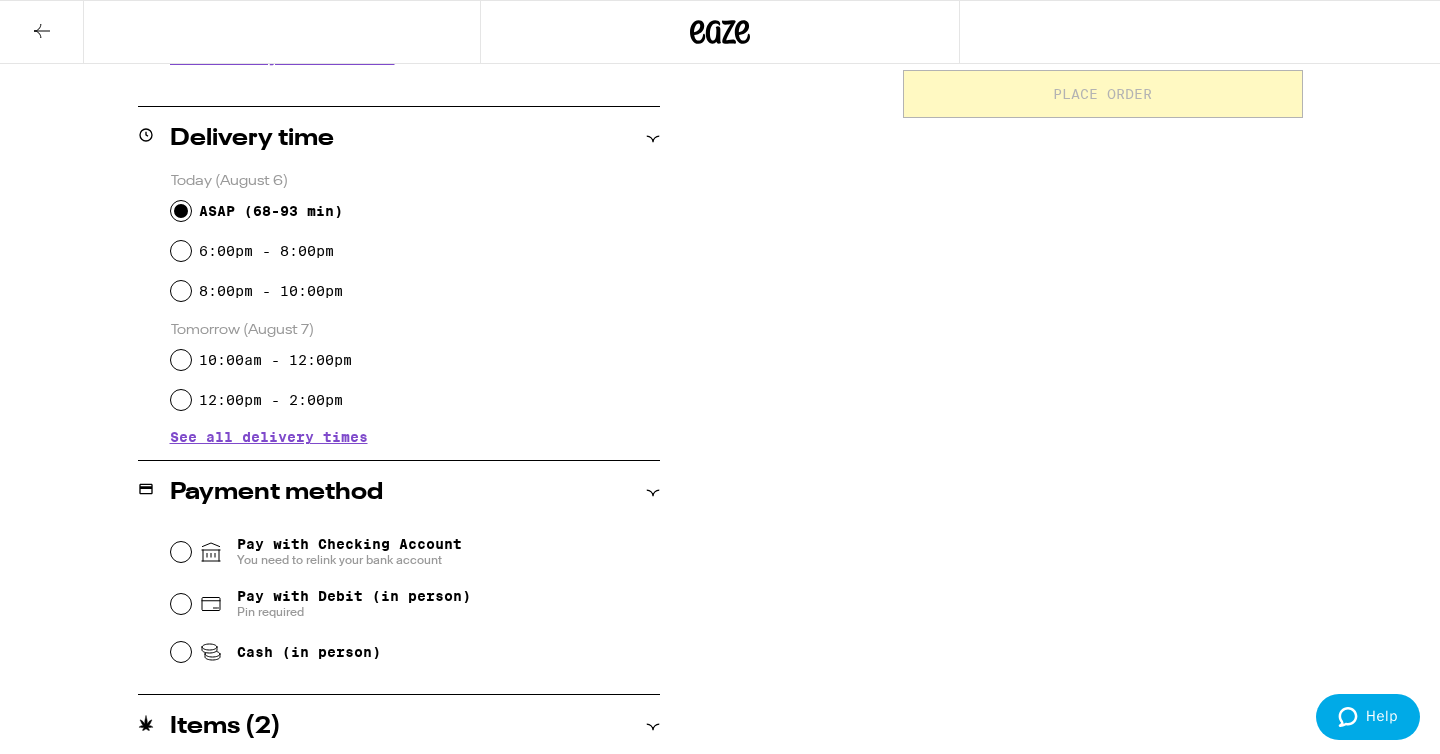 scroll, scrollTop: 451, scrollLeft: 0, axis: vertical 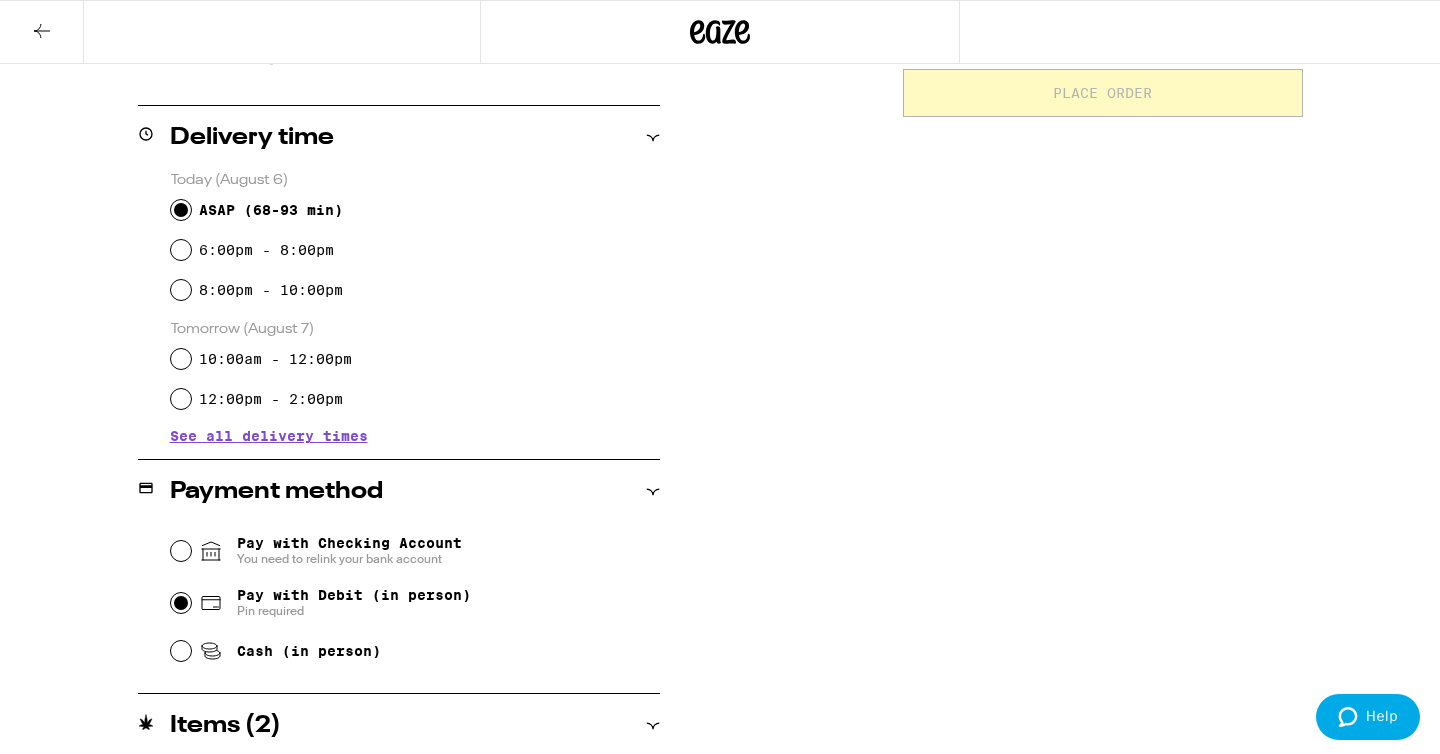 click on "Pay with Debit (in person) Pin required" at bounding box center (181, 603) 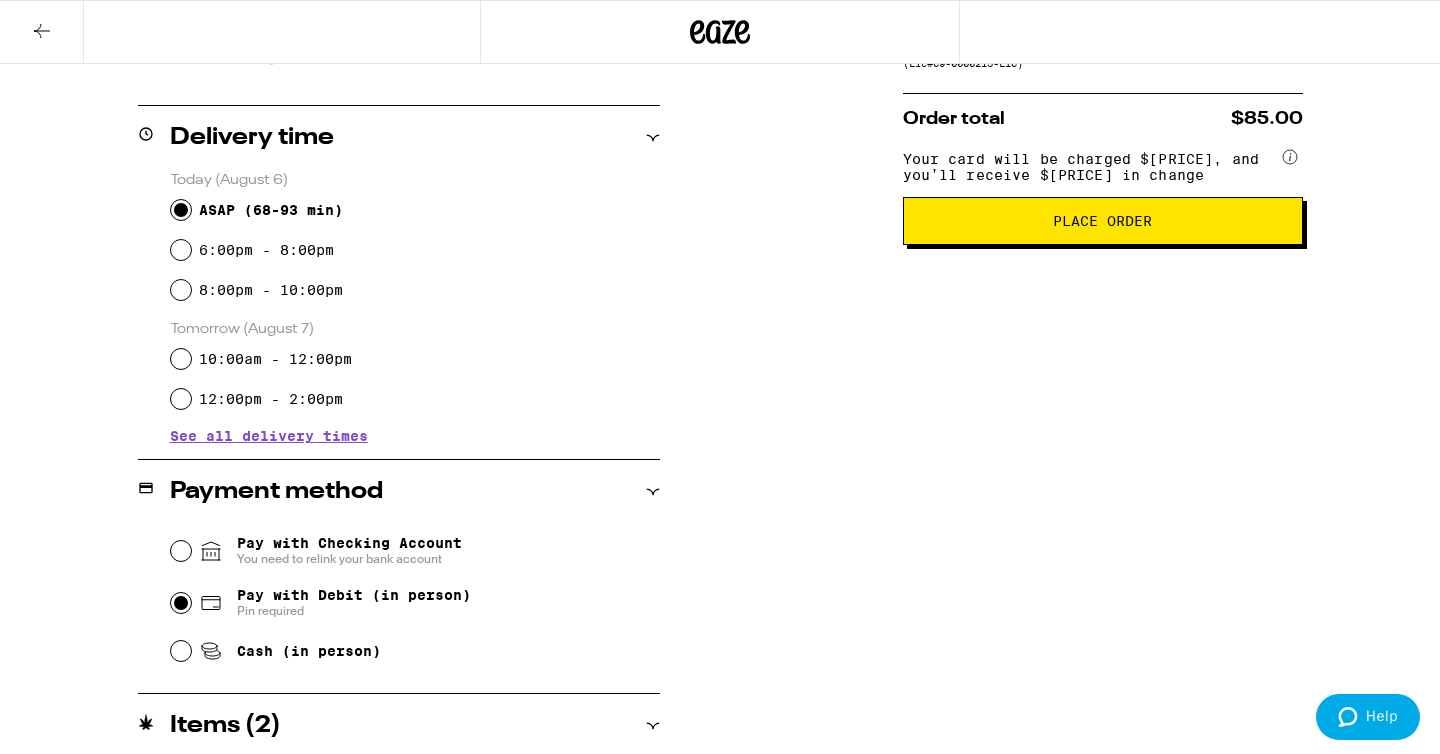 click on "Place Order" at bounding box center (1102, 221) 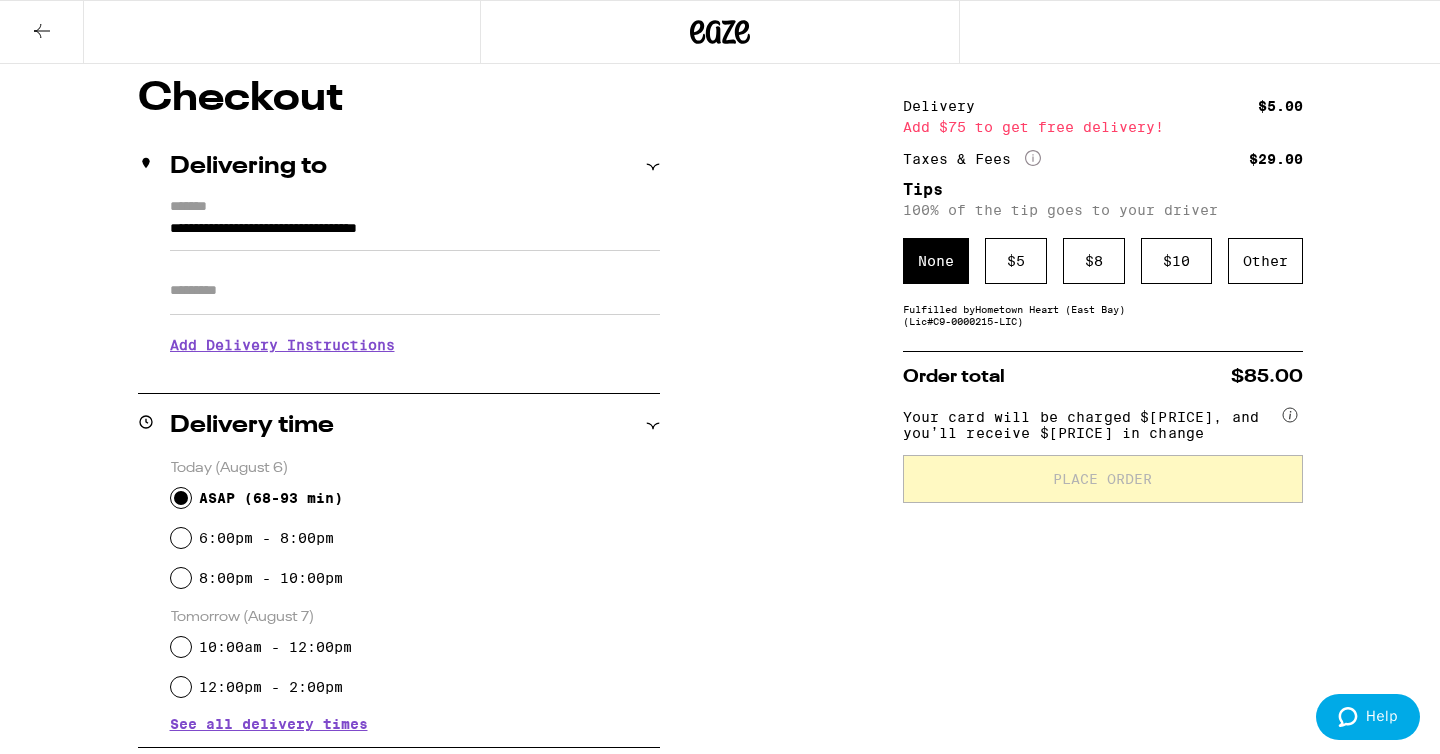 scroll, scrollTop: 152, scrollLeft: 0, axis: vertical 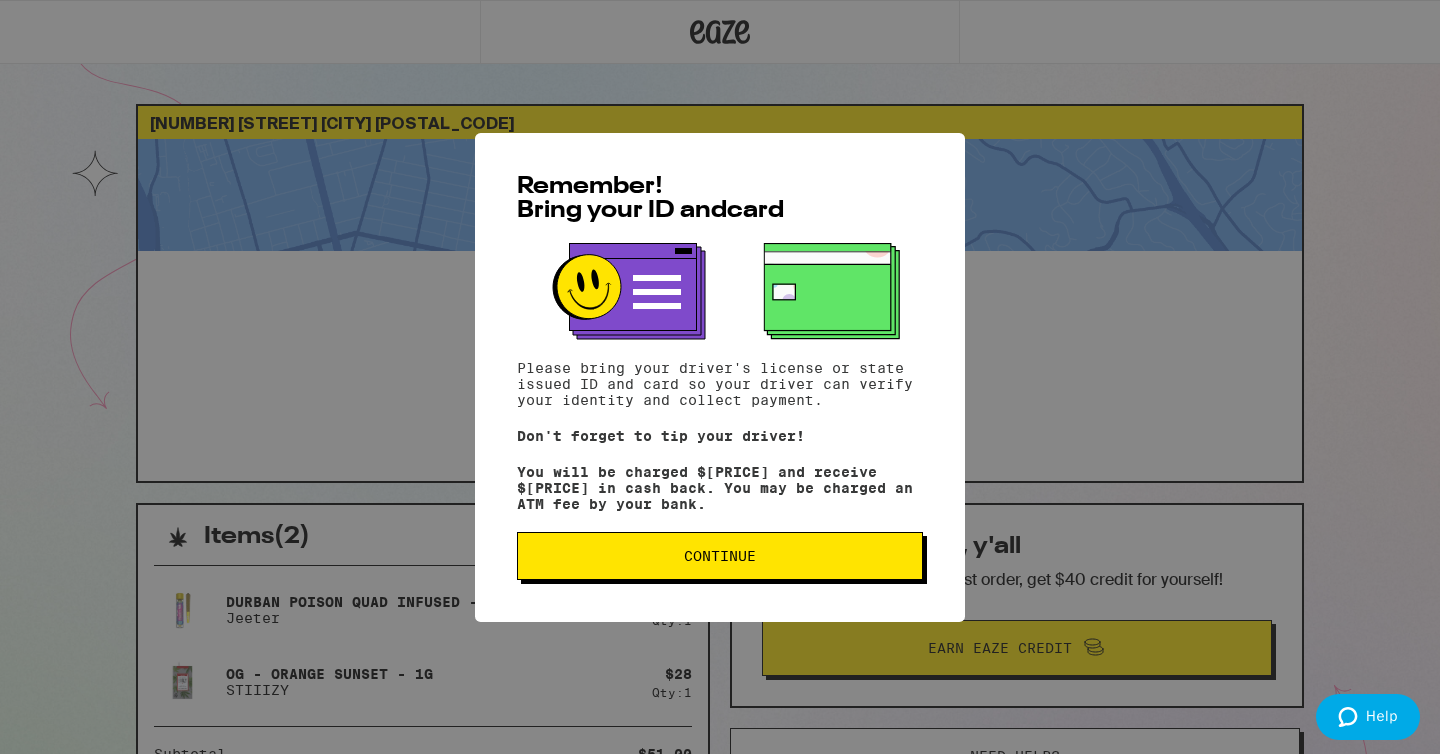 click on "Continue" at bounding box center [720, 556] 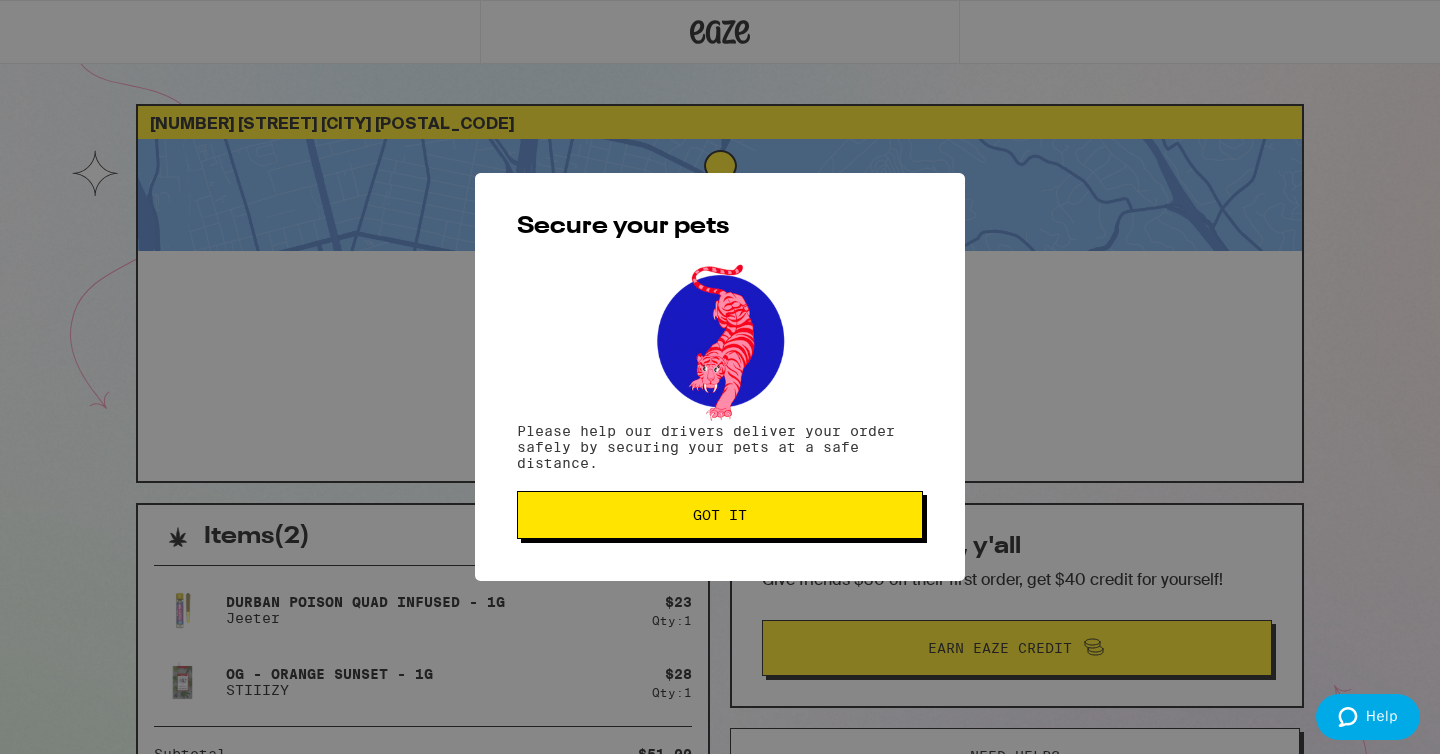 click on "Got it" at bounding box center [720, 515] 